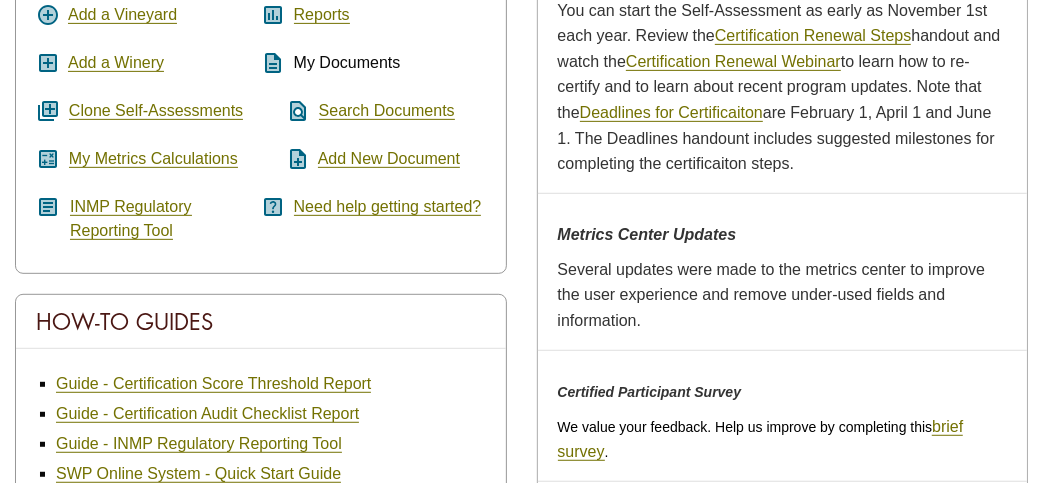 scroll, scrollTop: 500, scrollLeft: 0, axis: vertical 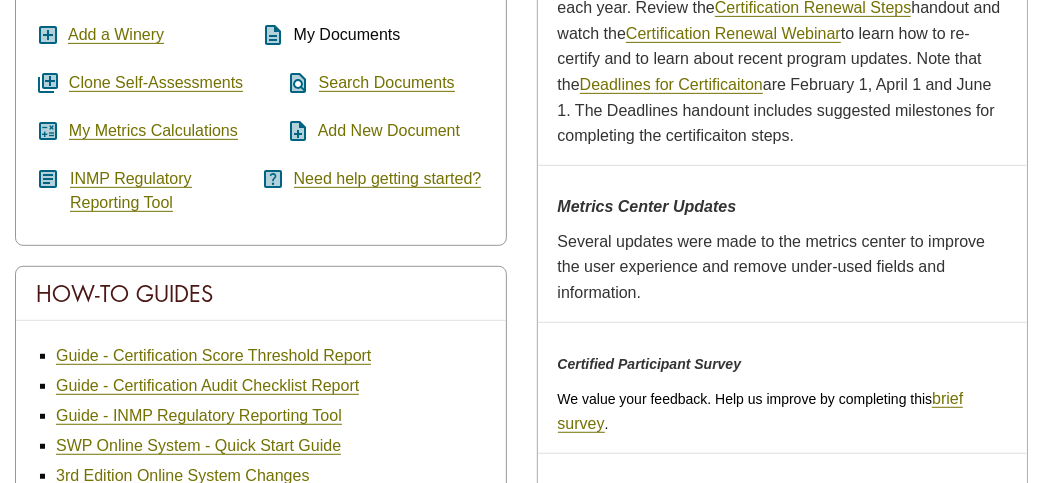 click on "Add New Document" at bounding box center [389, 131] 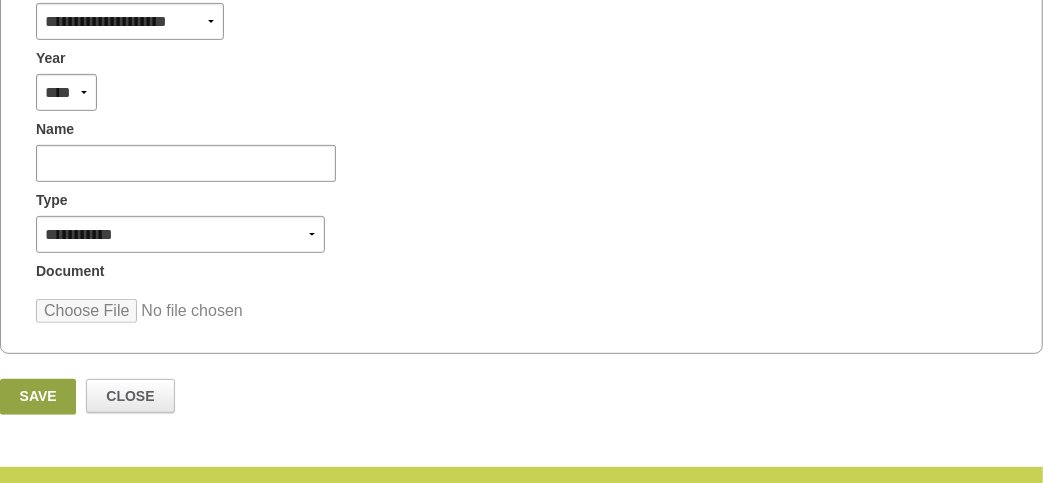 scroll, scrollTop: 500, scrollLeft: 0, axis: vertical 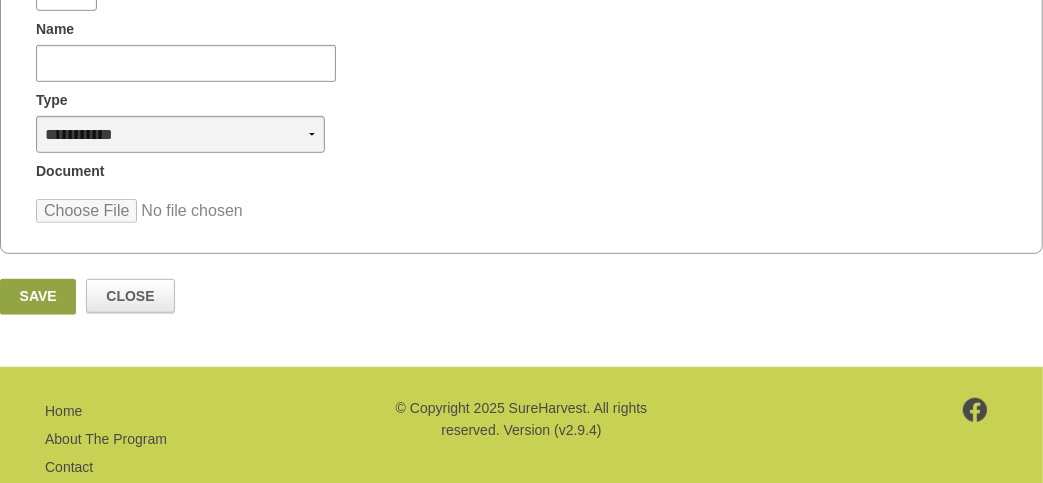 click on "**********" at bounding box center (180, 134) 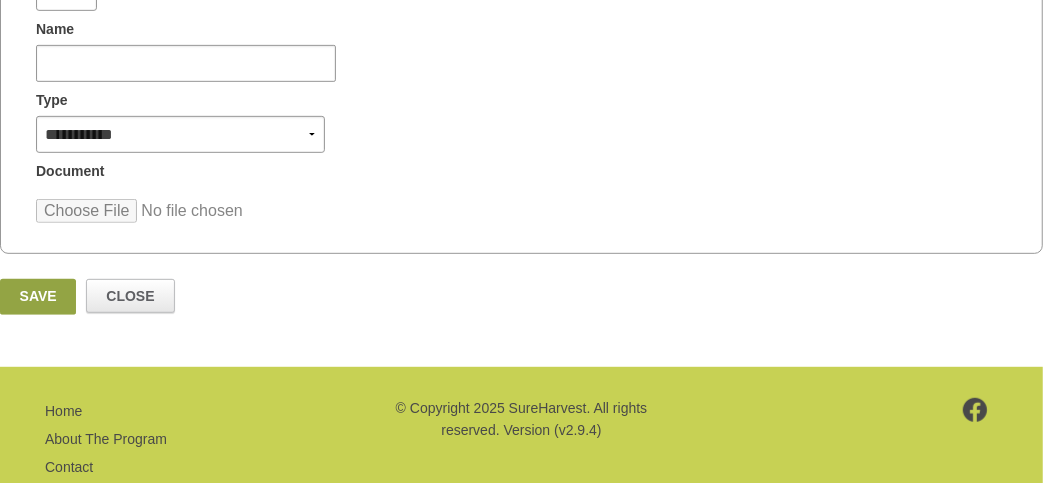 select on "*" 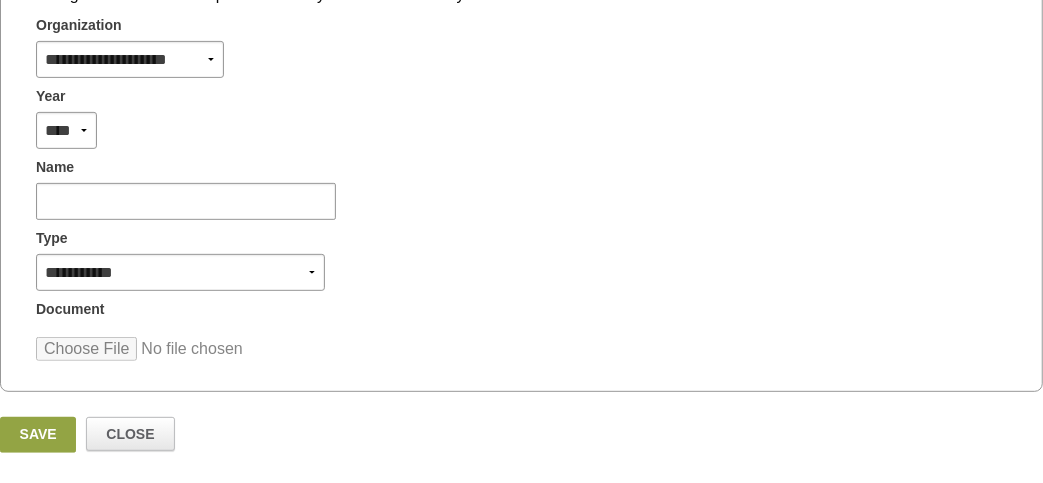 scroll, scrollTop: 400, scrollLeft: 0, axis: vertical 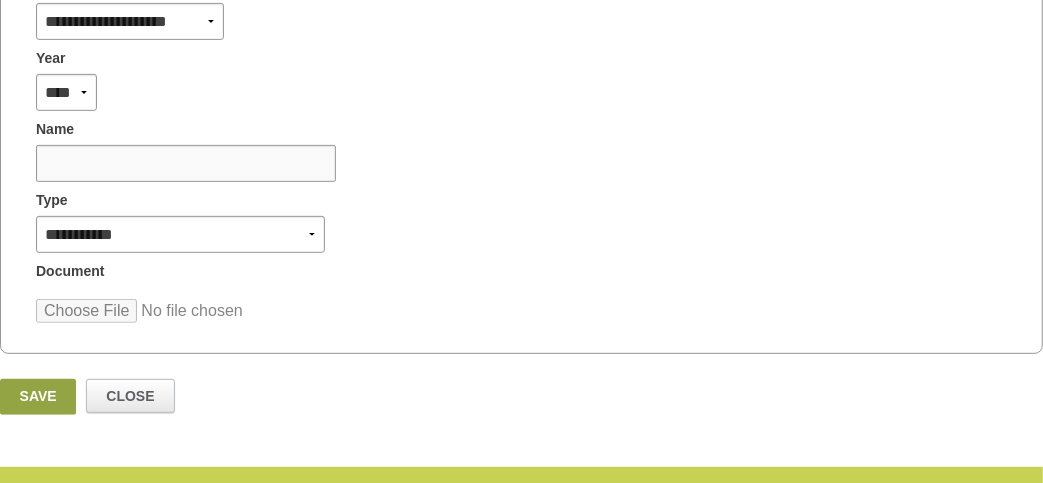 click at bounding box center [186, 163] 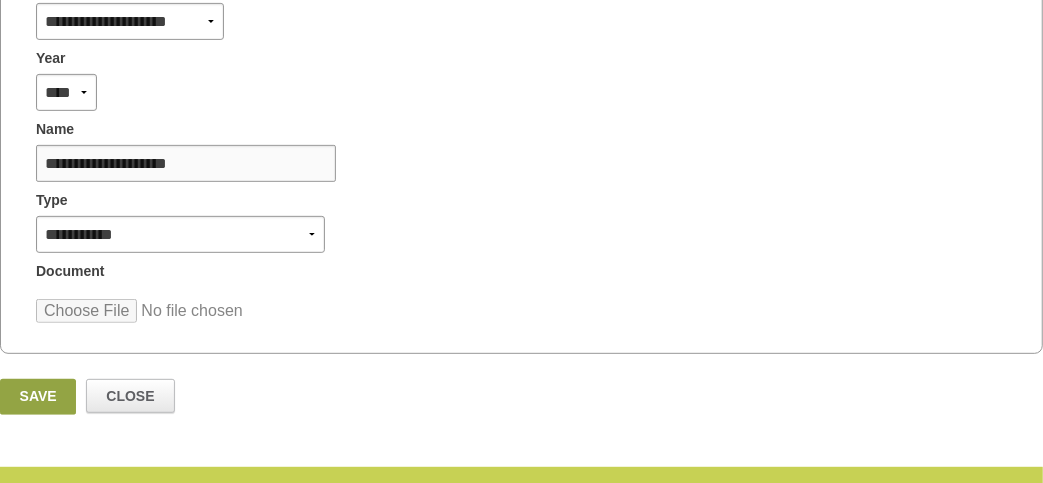 type on "**********" 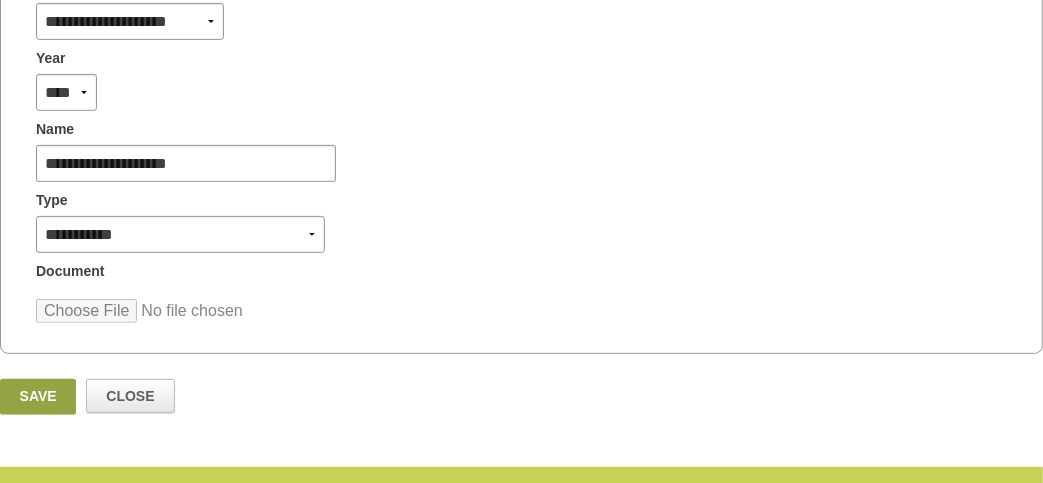 click at bounding box center [187, 311] 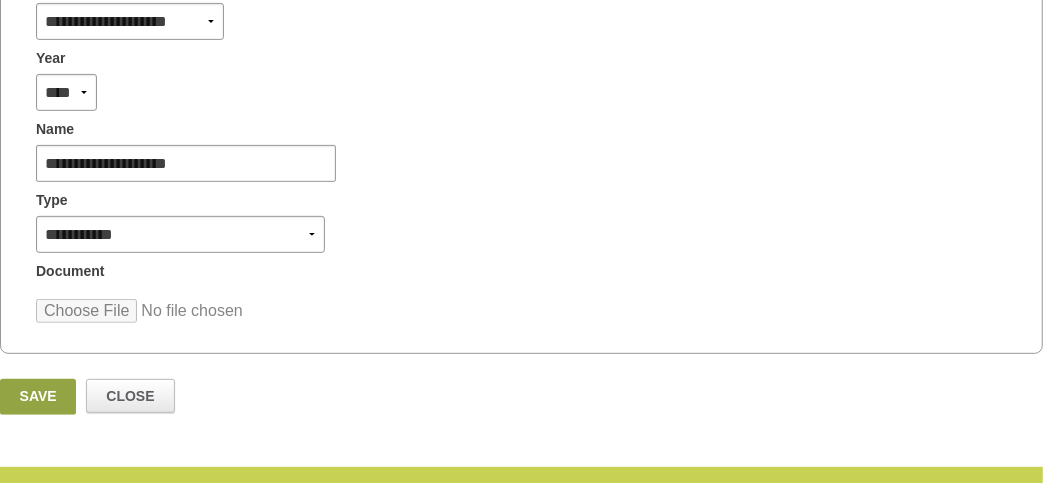 type on "**********" 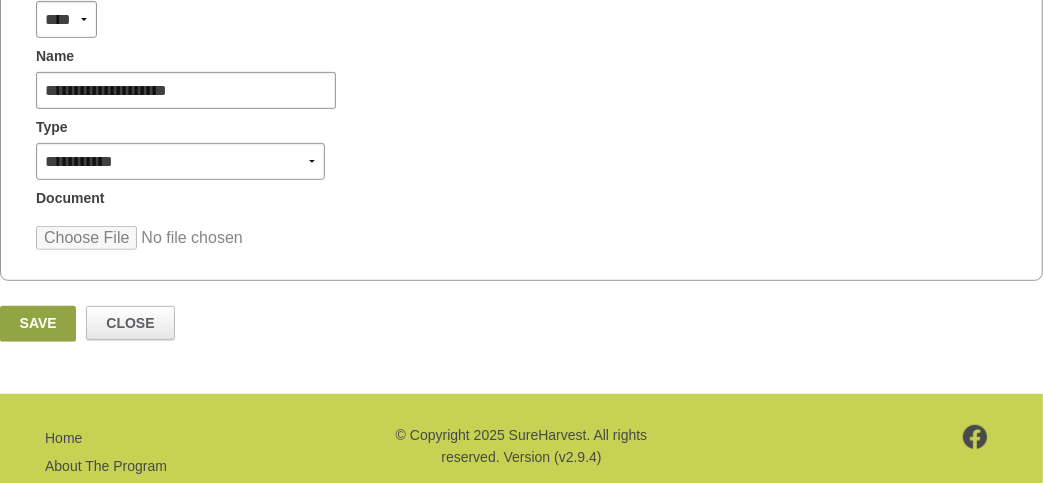 scroll, scrollTop: 500, scrollLeft: 0, axis: vertical 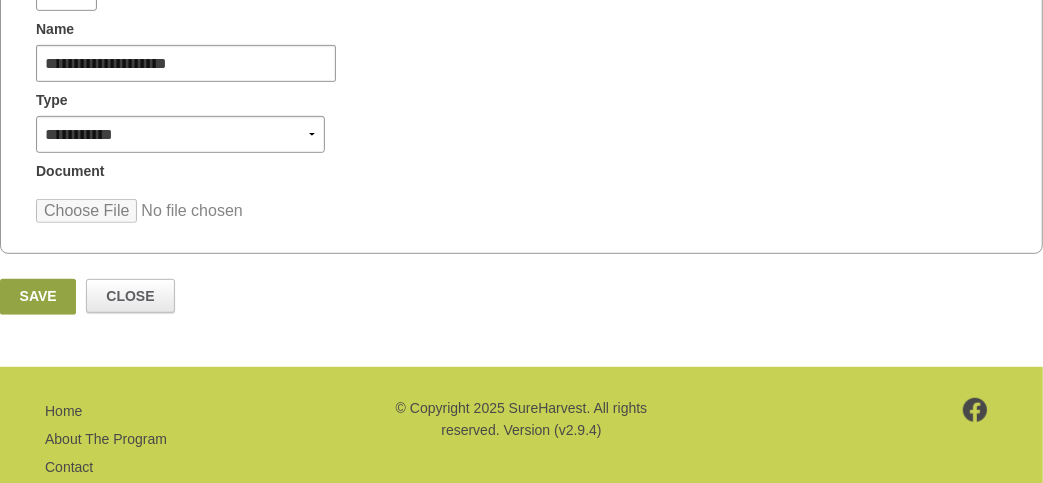 click on "Save" at bounding box center (38, 297) 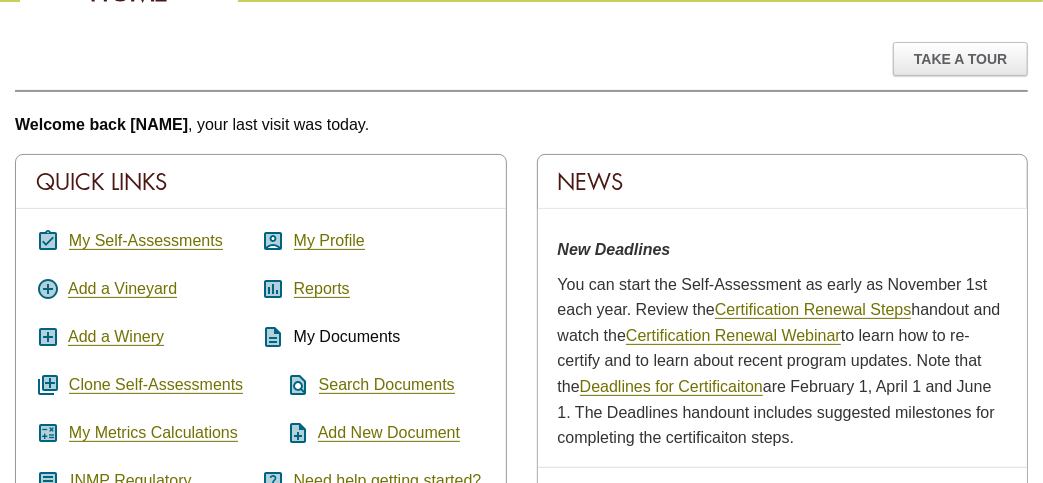 scroll, scrollTop: 300, scrollLeft: 0, axis: vertical 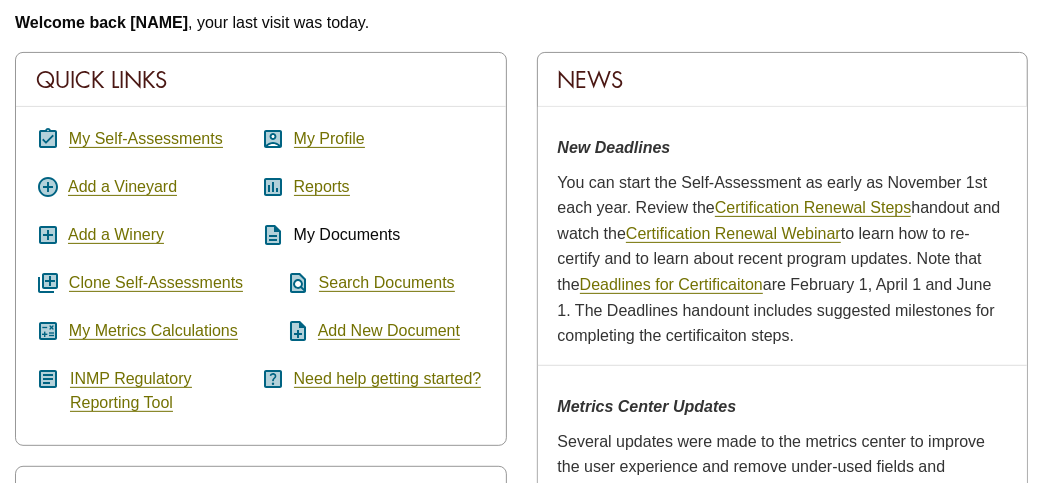 click on "My Documents" at bounding box center (347, 234) 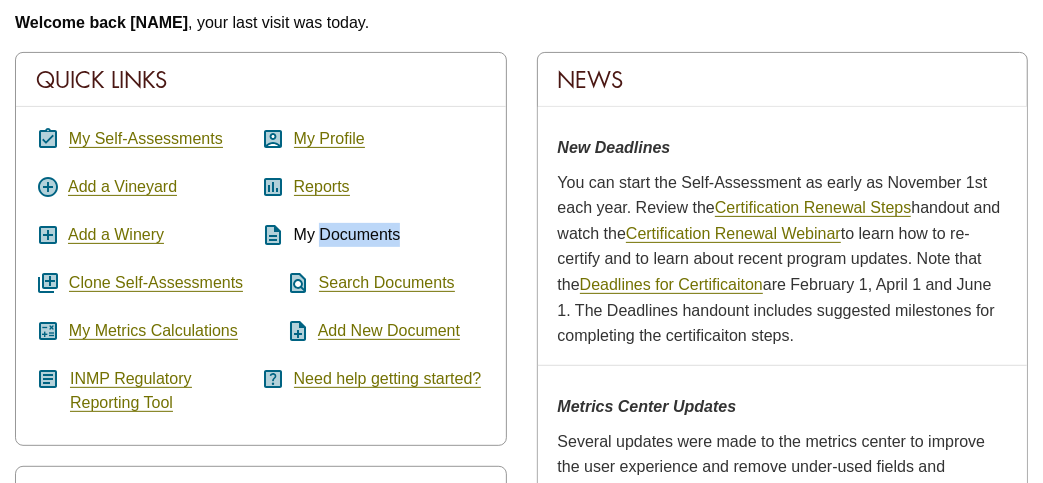 click on "My Documents" at bounding box center [347, 234] 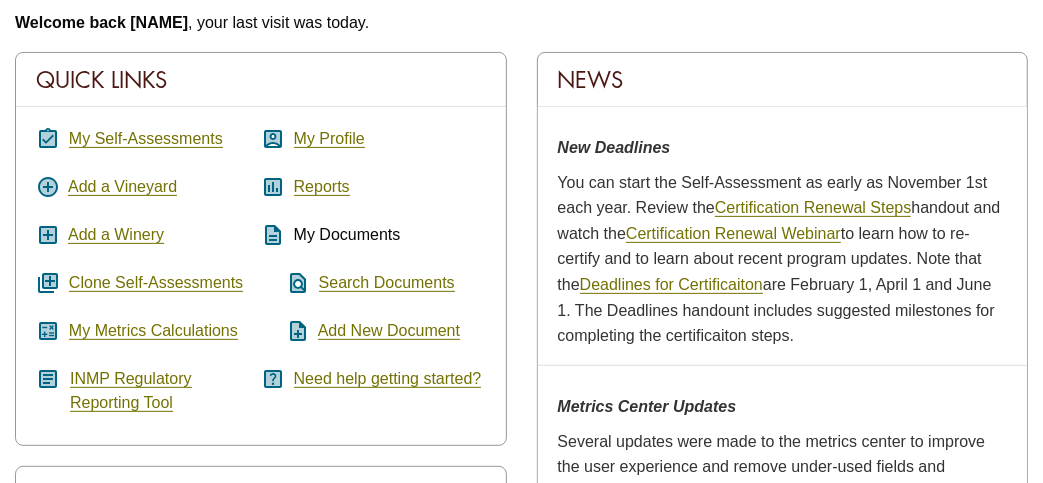 click on "description" at bounding box center (273, 235) 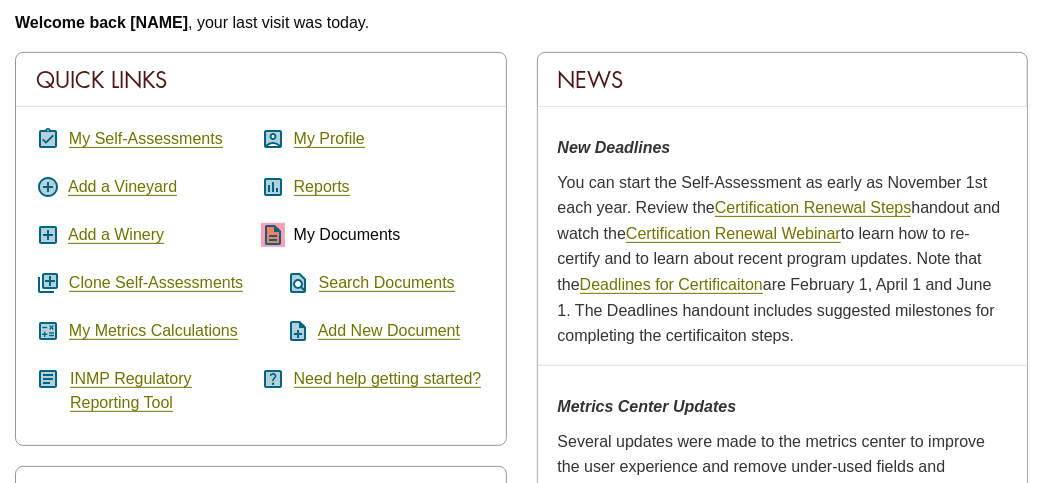 click on "description" at bounding box center [273, 235] 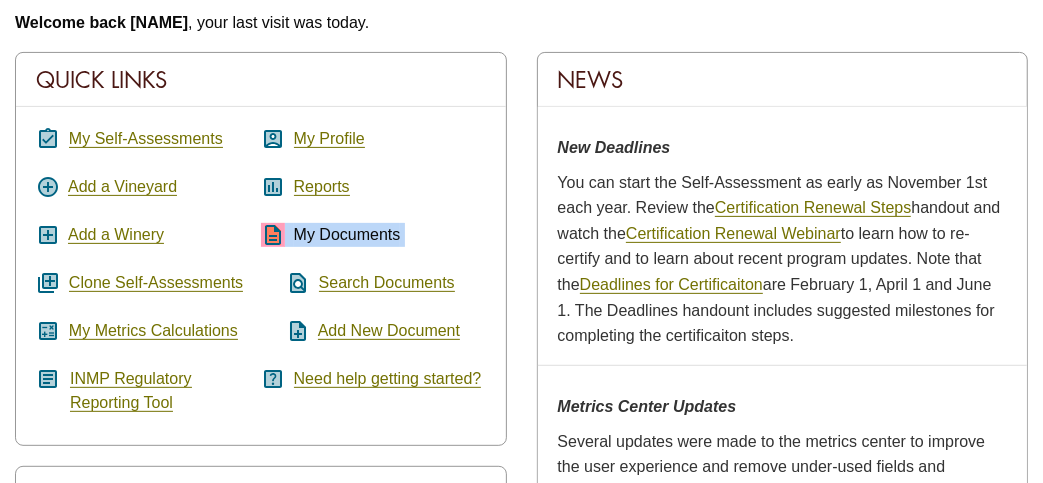 click on "description" at bounding box center (273, 235) 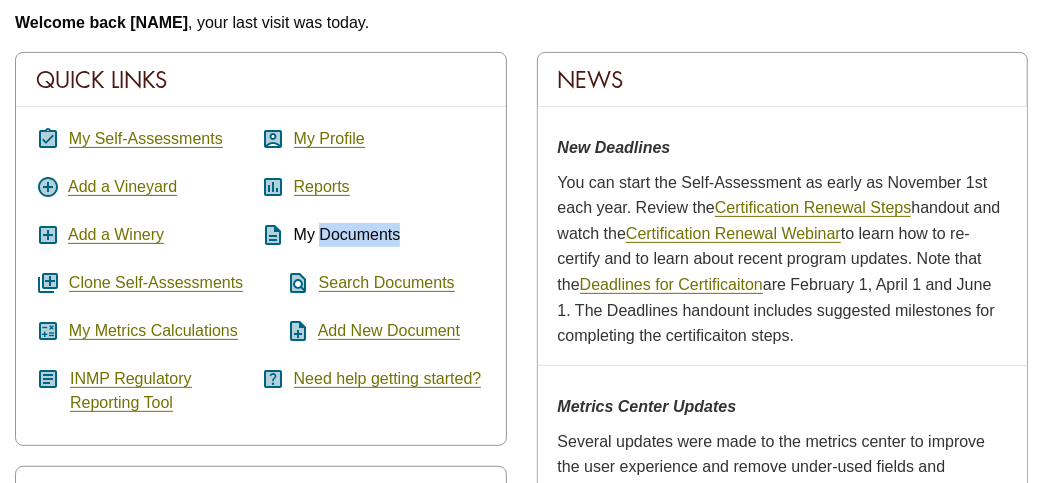 click on "My Documents" at bounding box center [347, 234] 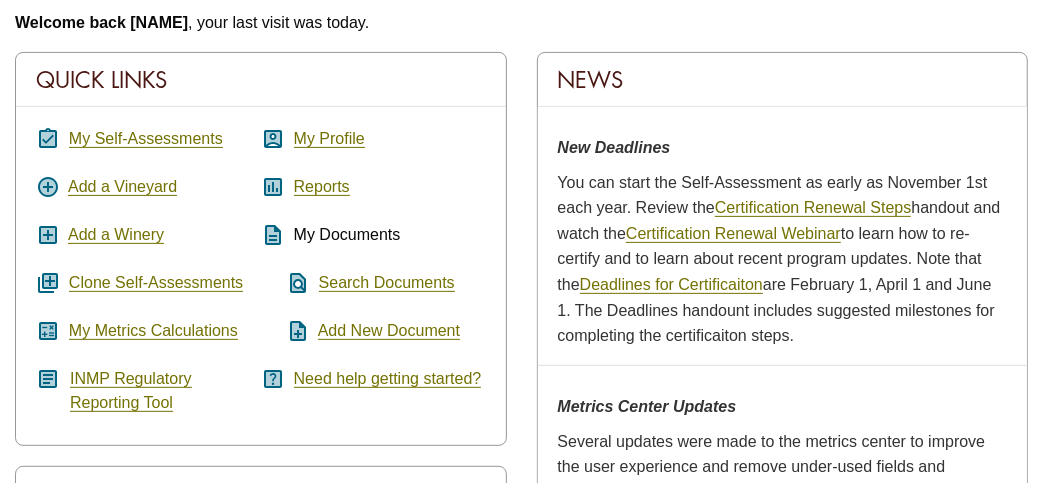 click on "description" at bounding box center [273, 235] 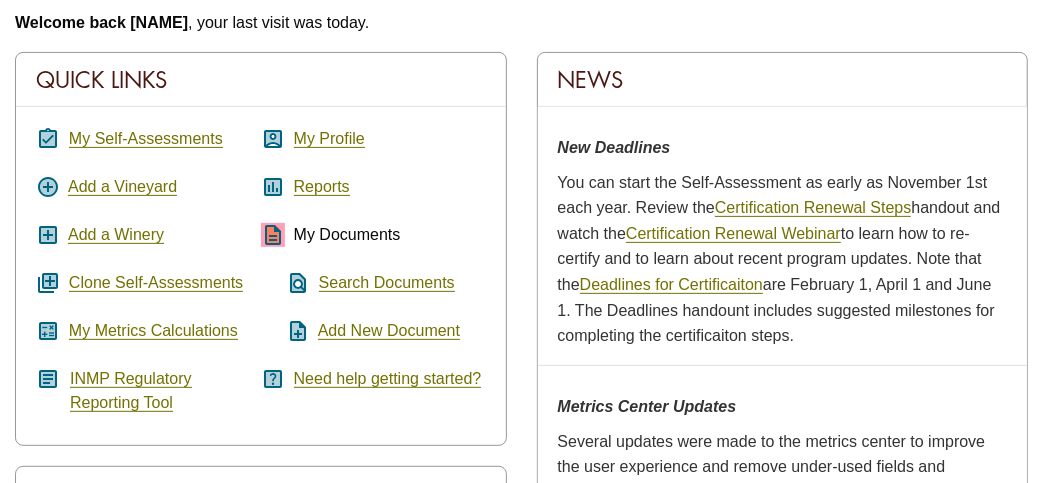 click on "description" at bounding box center (273, 235) 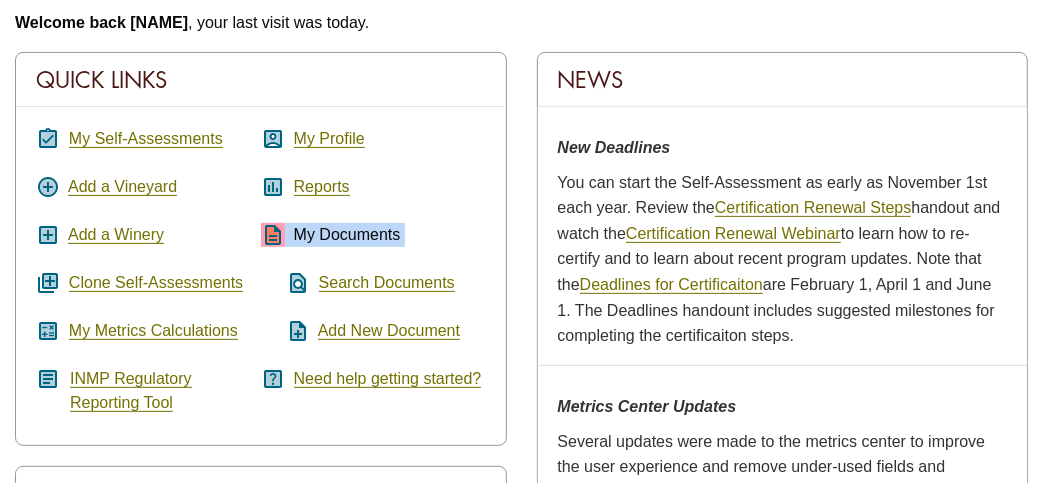 click on "description" at bounding box center [273, 235] 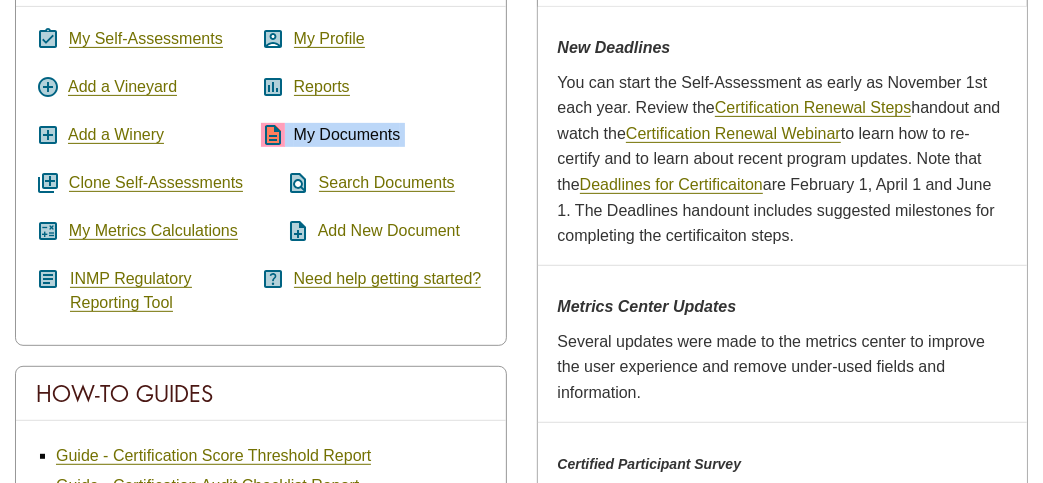 click on "Add New Document" at bounding box center [389, 231] 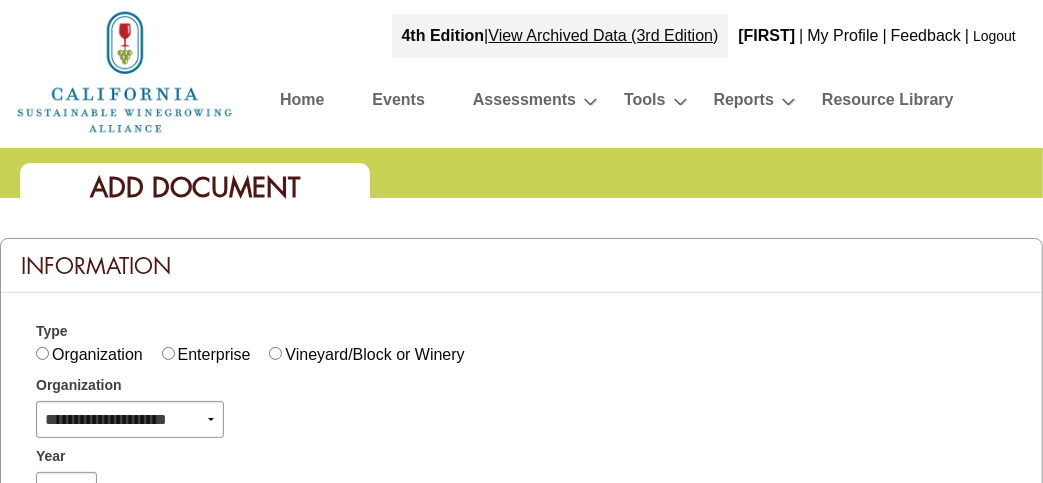 scroll, scrollTop: 0, scrollLeft: 0, axis: both 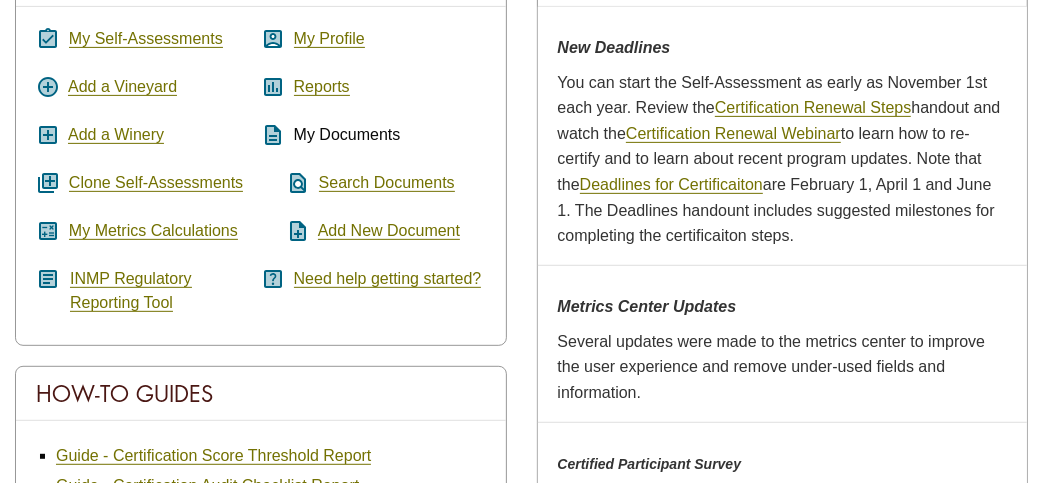 click on "description" at bounding box center [273, 135] 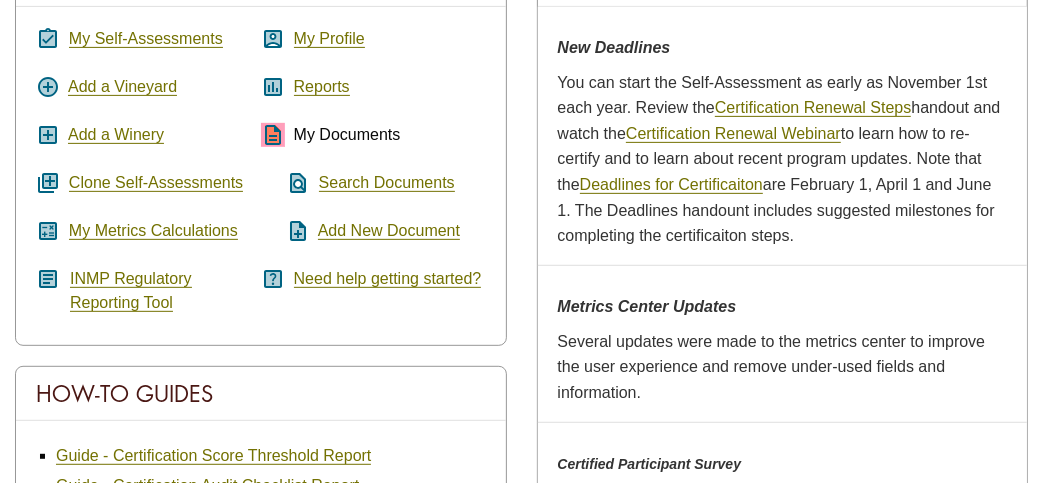 click on "description" at bounding box center (273, 135) 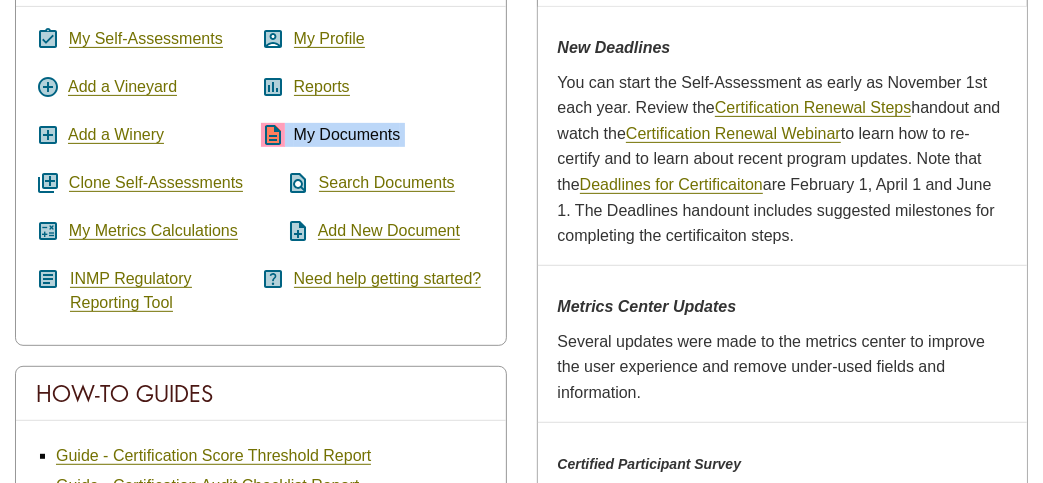 click on "description" at bounding box center (273, 135) 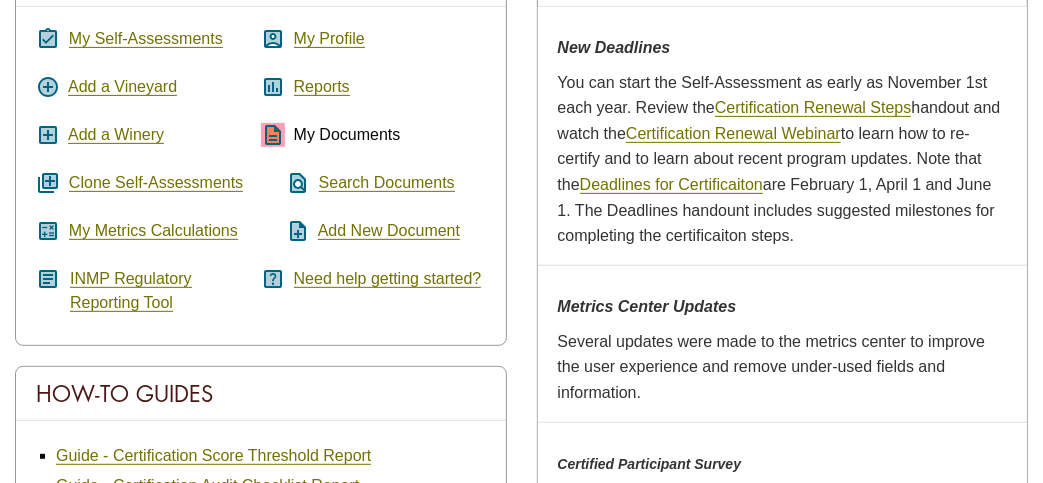 click on "description" at bounding box center (273, 135) 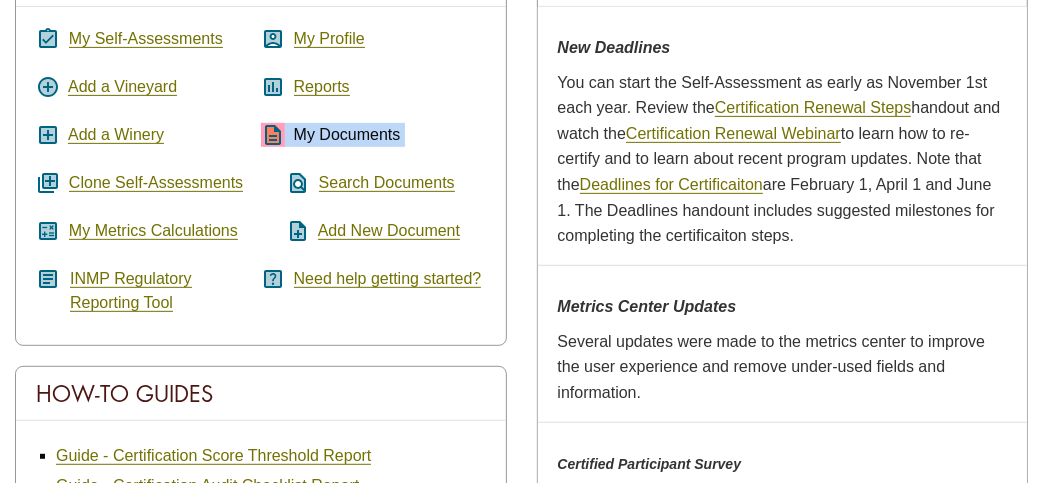 click on "description" at bounding box center [273, 135] 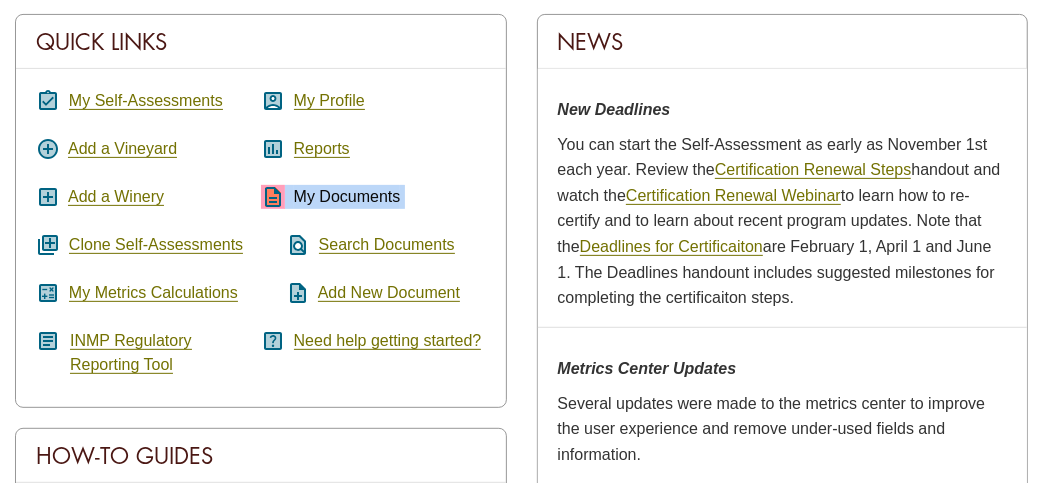 scroll, scrollTop: 300, scrollLeft: 0, axis: vertical 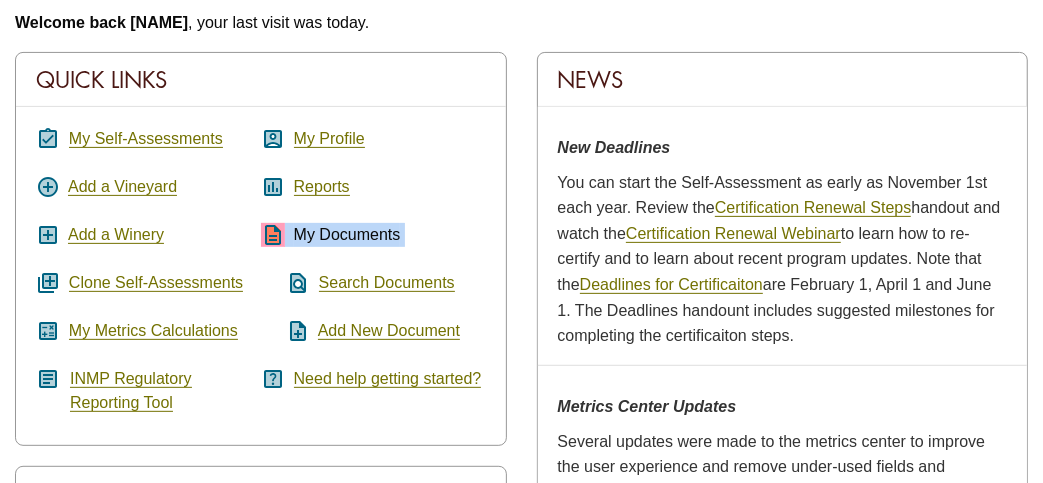 click on "My Documents" at bounding box center [347, 234] 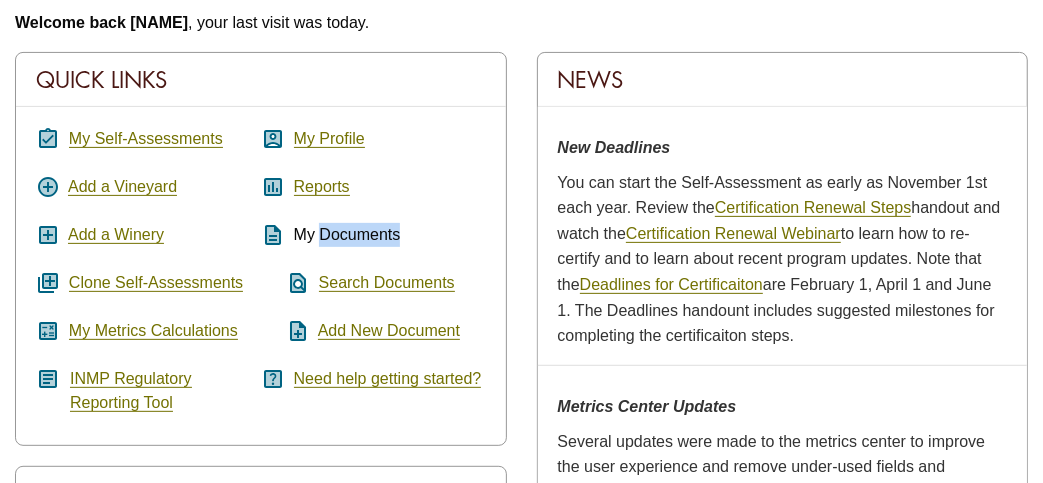 click on "My Documents" at bounding box center [347, 234] 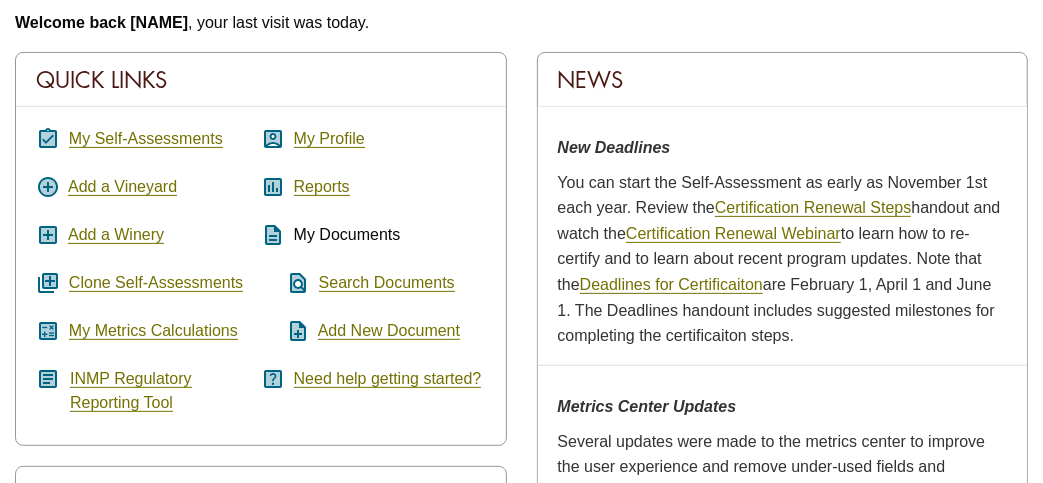 click on "description" at bounding box center [273, 235] 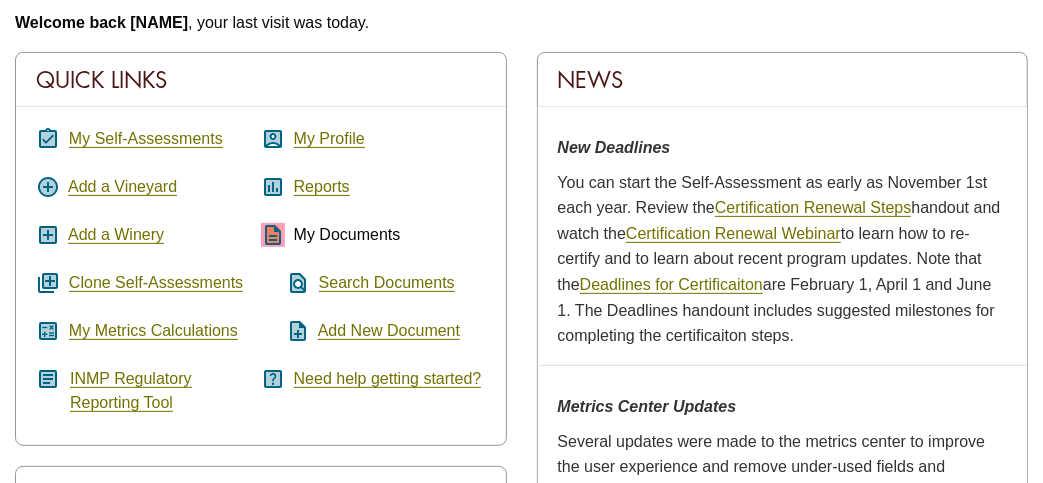 click on "description" at bounding box center [273, 235] 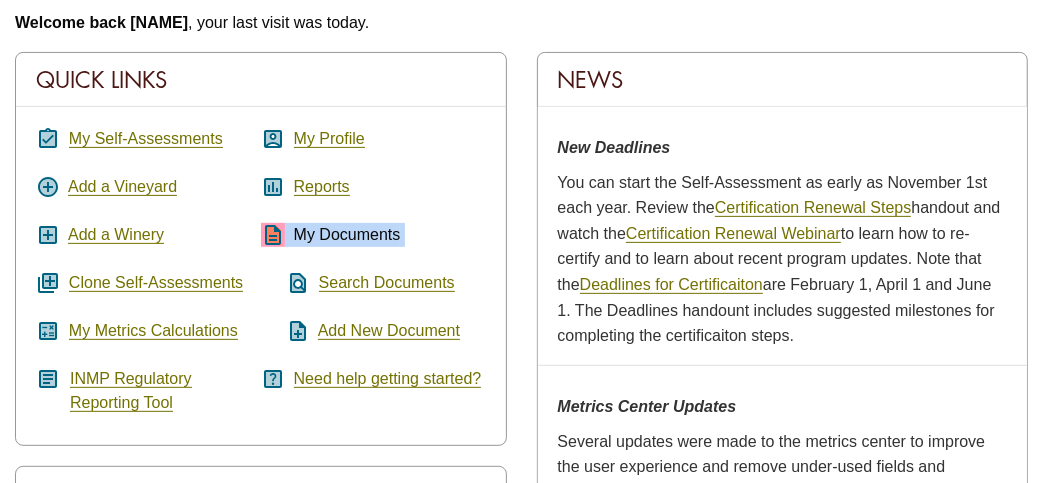 click on "description" at bounding box center [273, 235] 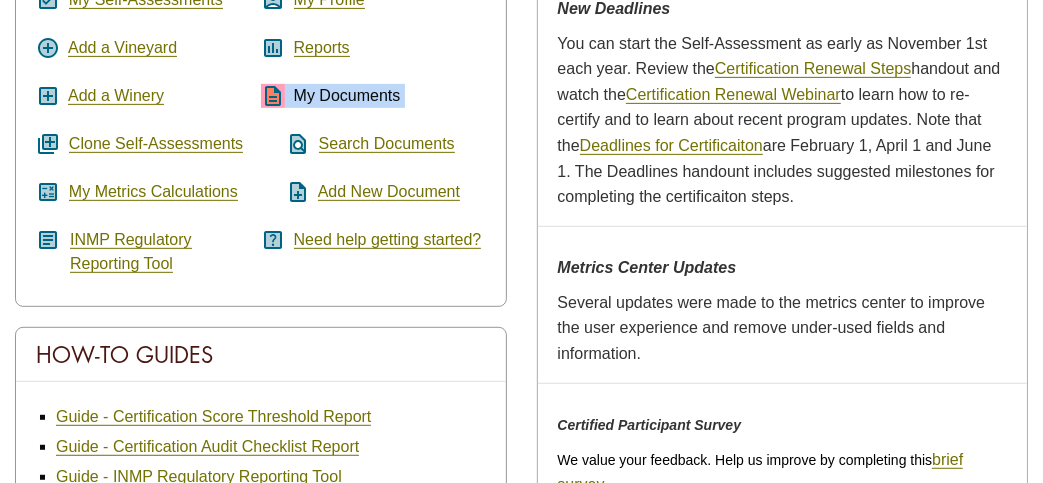 scroll, scrollTop: 358, scrollLeft: 0, axis: vertical 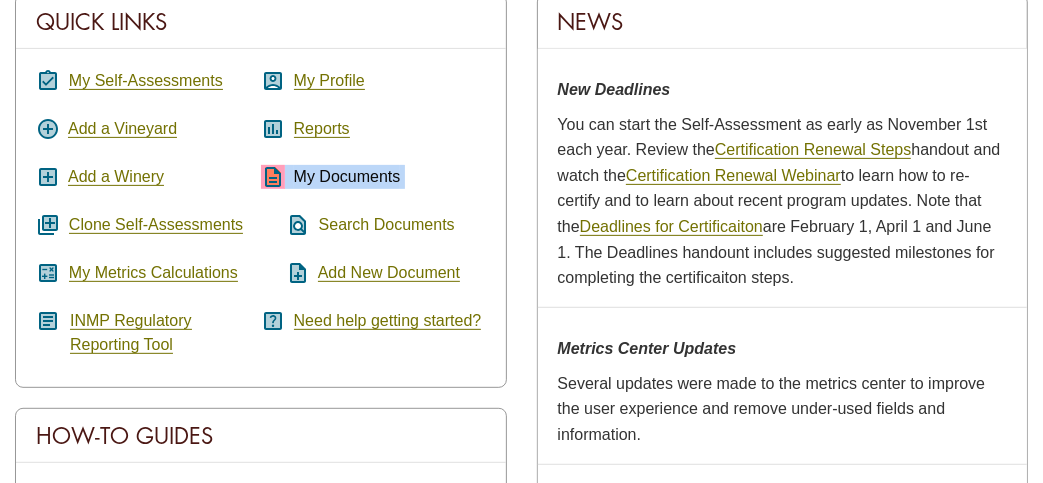 click on "Search Documents" at bounding box center [387, 225] 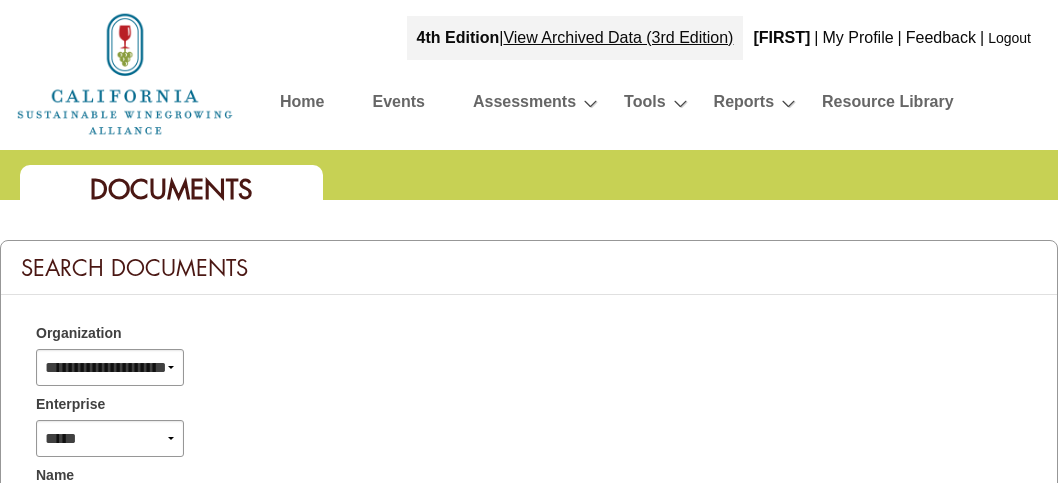 select 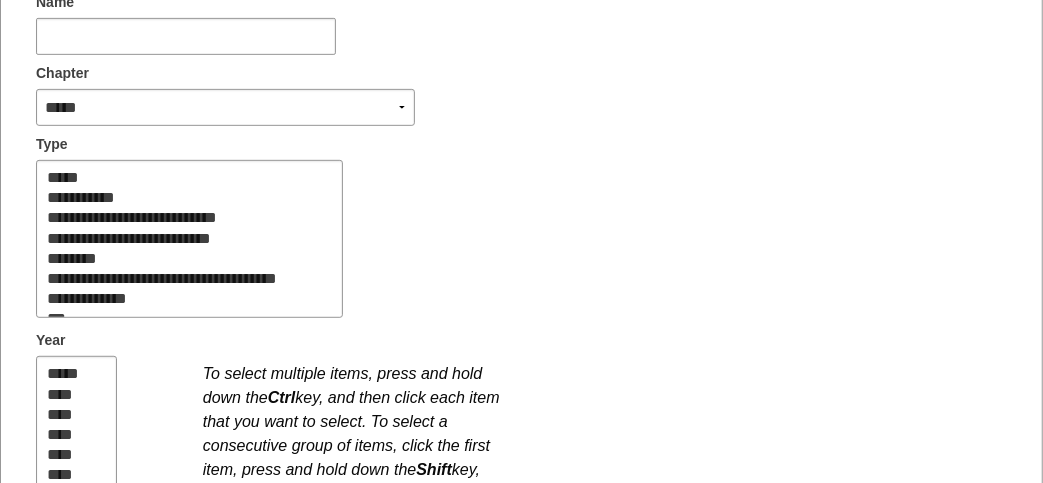 scroll, scrollTop: 500, scrollLeft: 0, axis: vertical 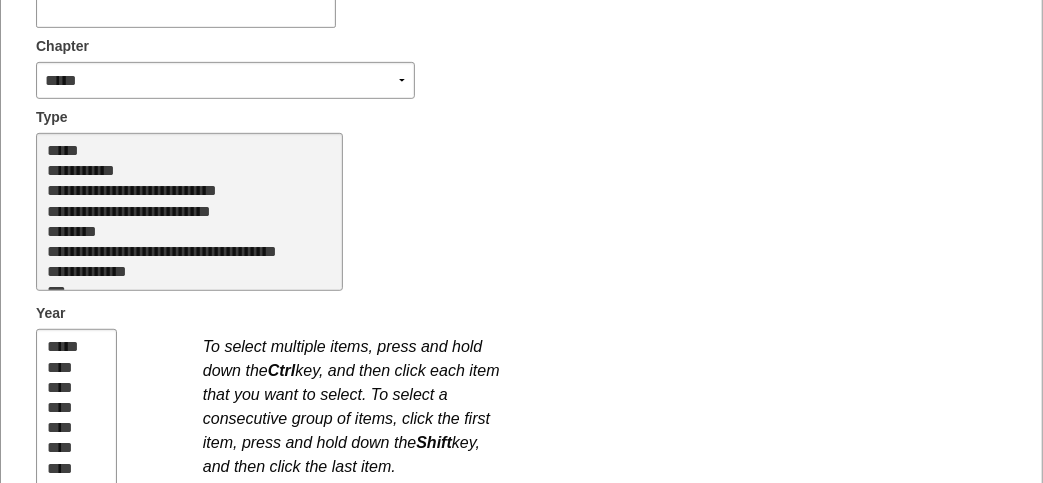 select on "**" 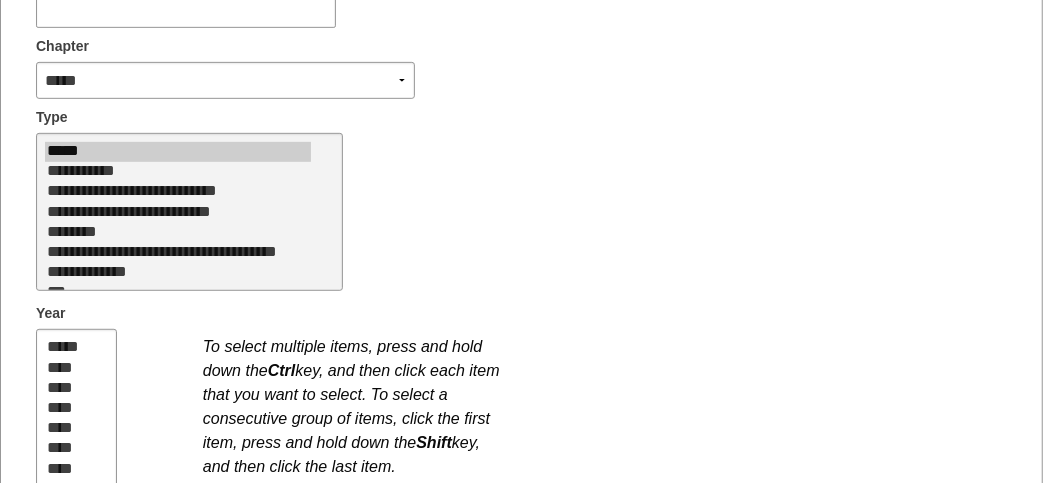scroll, scrollTop: 40, scrollLeft: 0, axis: vertical 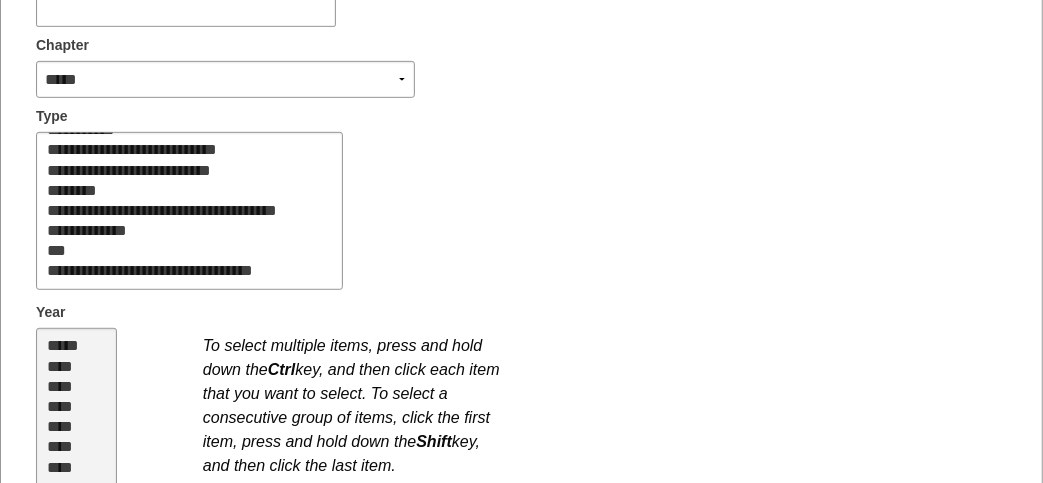 click on "*****
****
****
****
****
****
****
****
****
****
****
****
****
****
****" at bounding box center [76, 407] 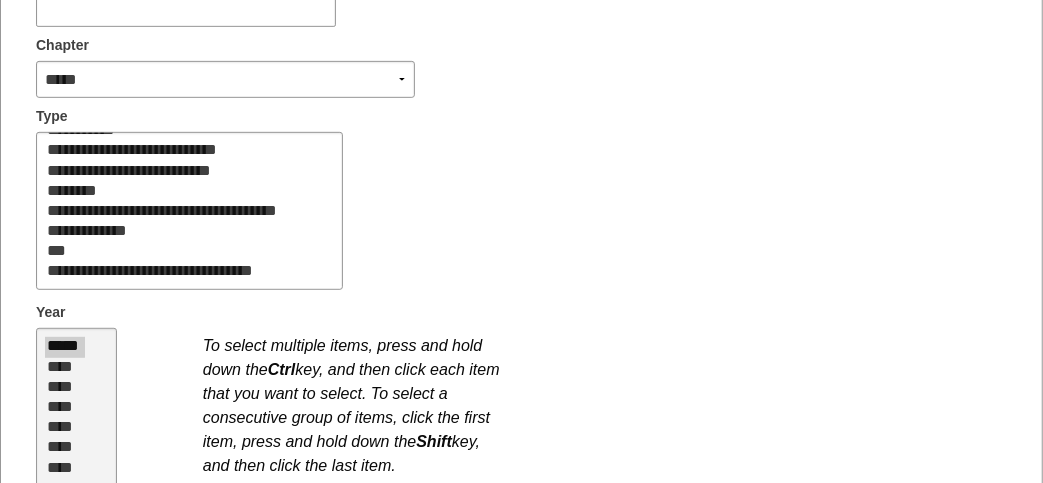 select on "**" 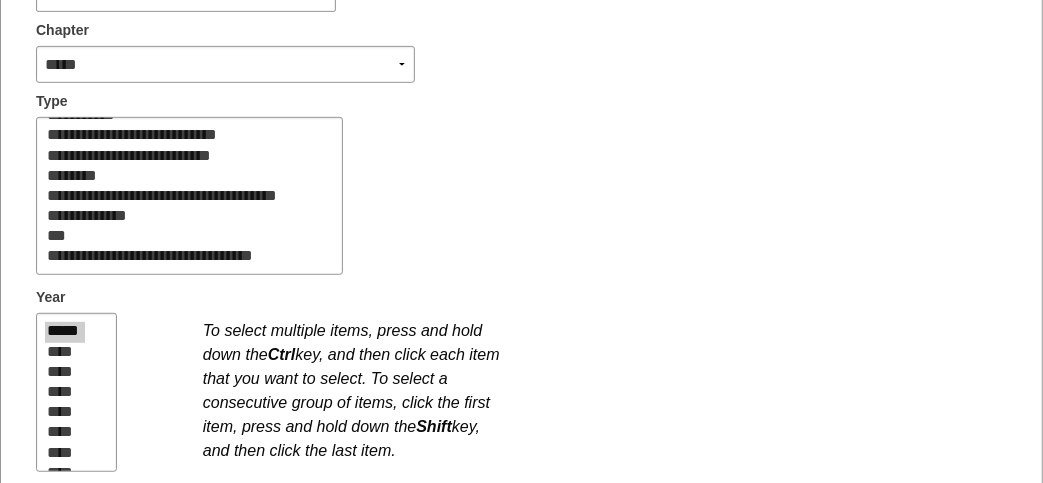scroll, scrollTop: 796, scrollLeft: 0, axis: vertical 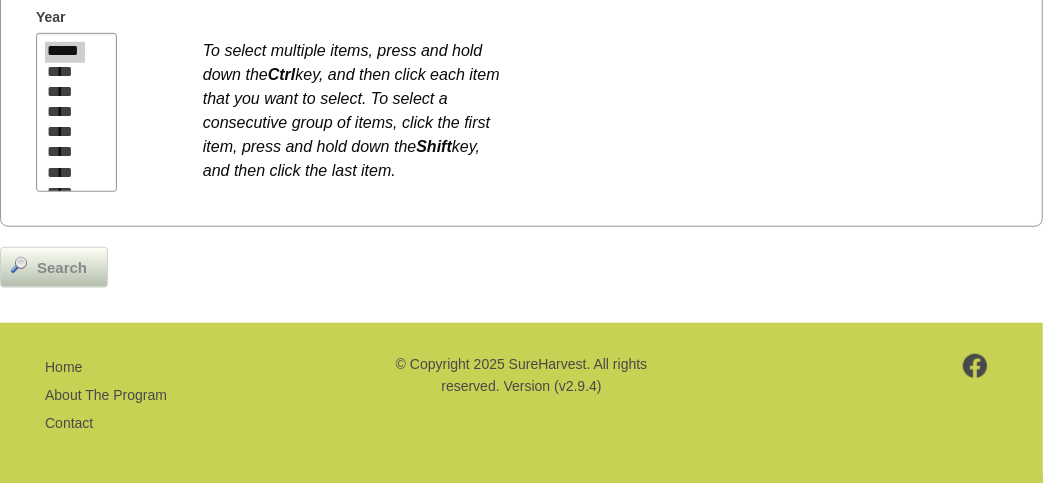 click on "Search" at bounding box center [62, 268] 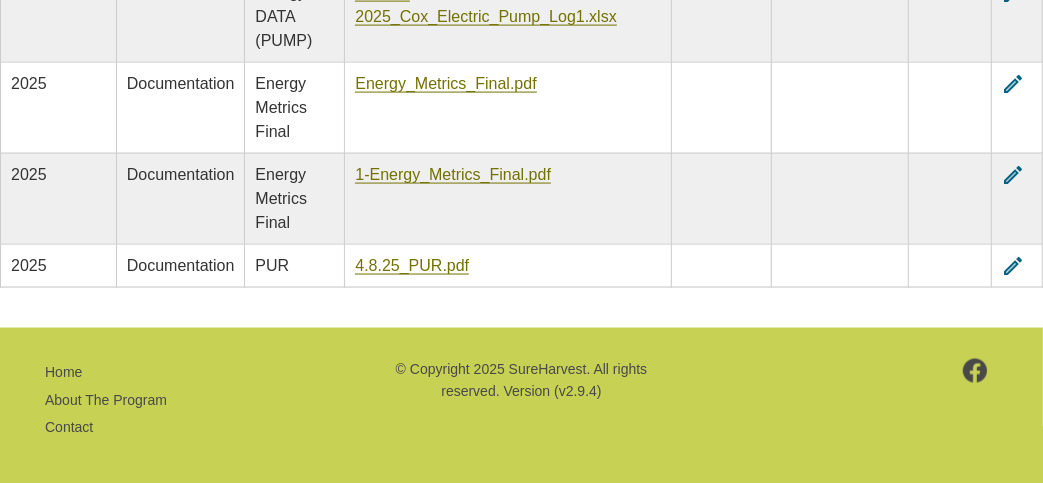 scroll, scrollTop: 1607, scrollLeft: 0, axis: vertical 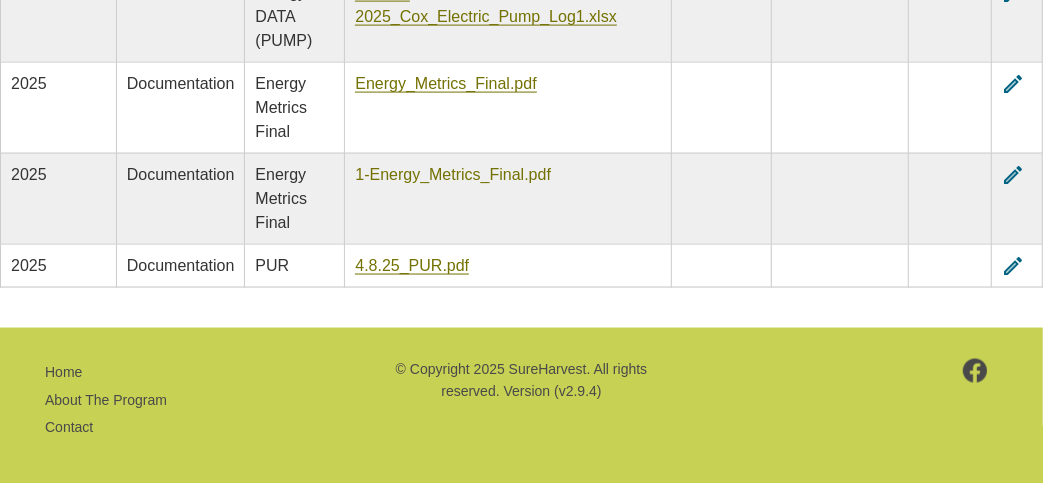click on "1-Energy_Metrics_Final.pdf" at bounding box center [453, 175] 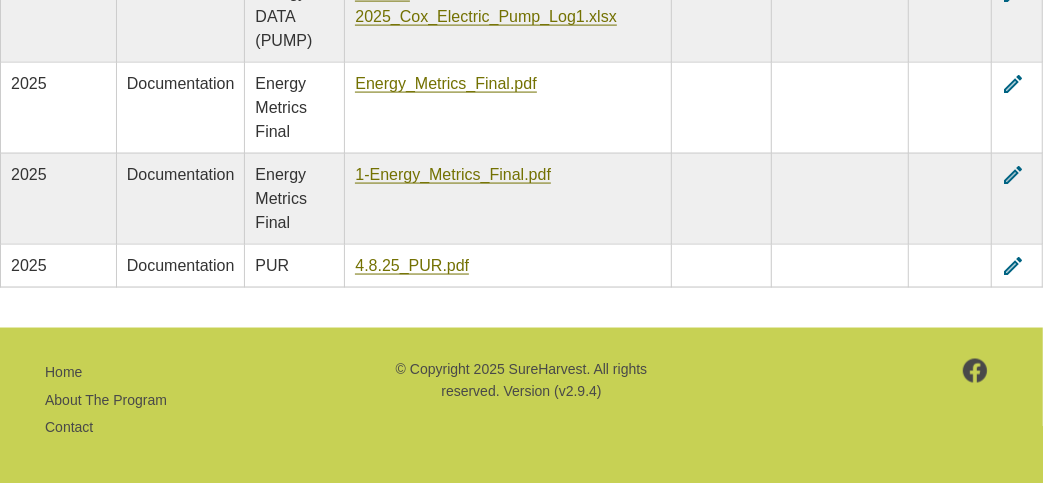click on "edit" at bounding box center (1014, 84) 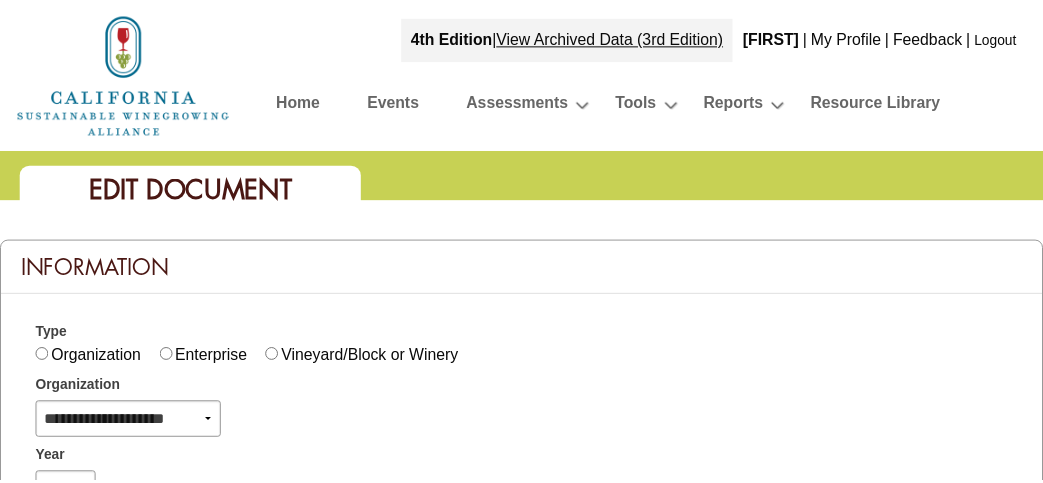 scroll, scrollTop: 0, scrollLeft: 0, axis: both 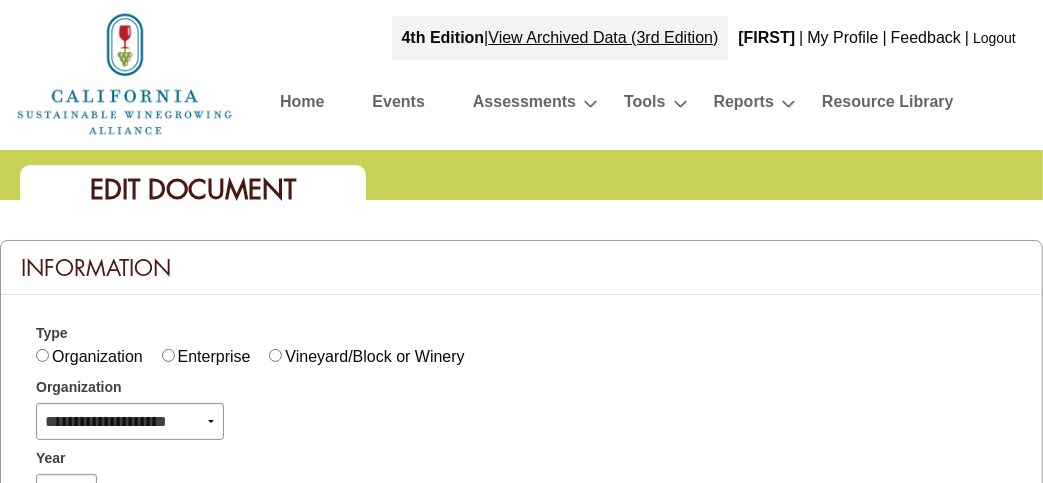drag, startPoint x: 0, startPoint y: 0, endPoint x: 698, endPoint y: 236, distance: 736.8175 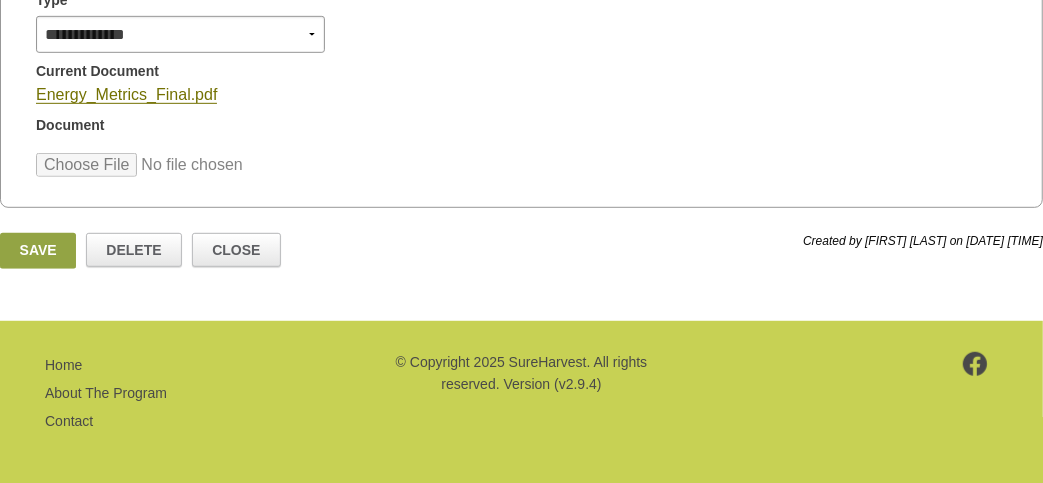 scroll, scrollTop: 500, scrollLeft: 0, axis: vertical 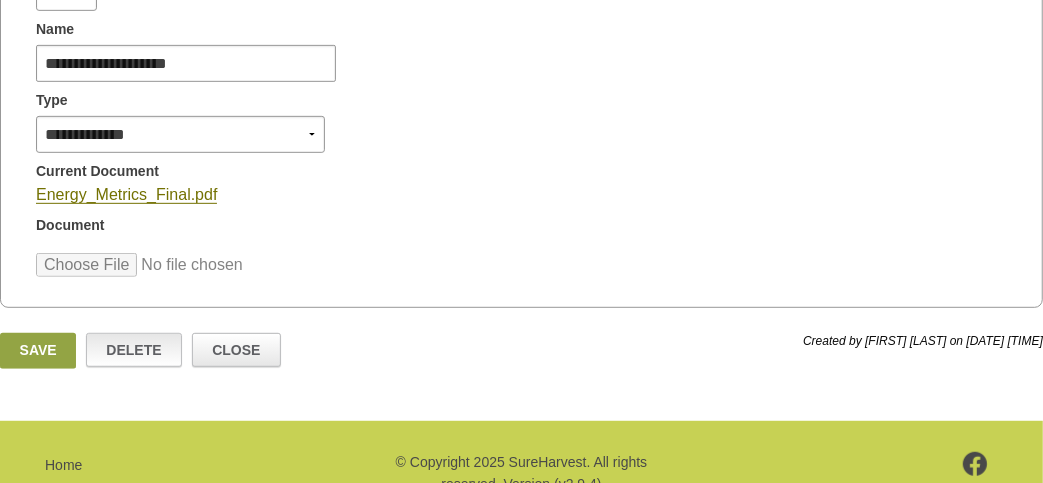 click on "Delete" at bounding box center [134, 350] 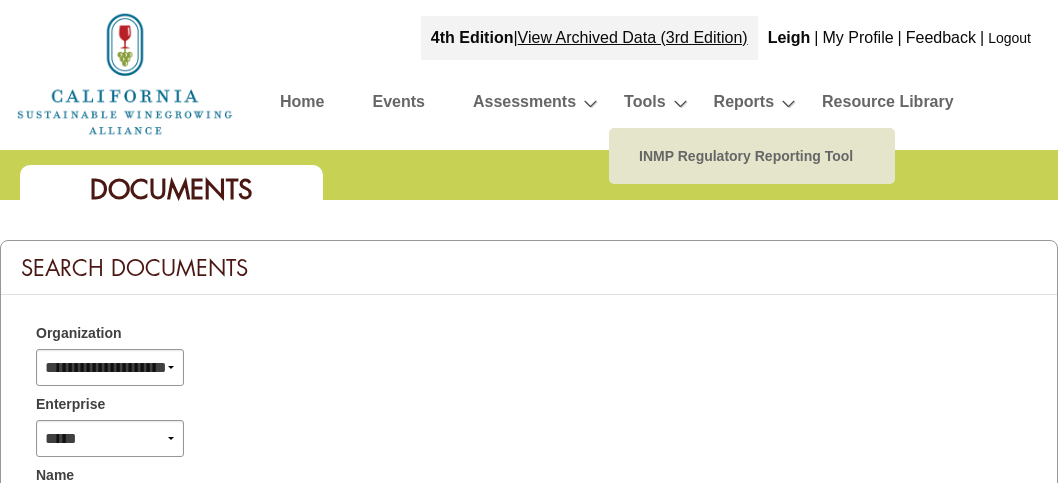 select 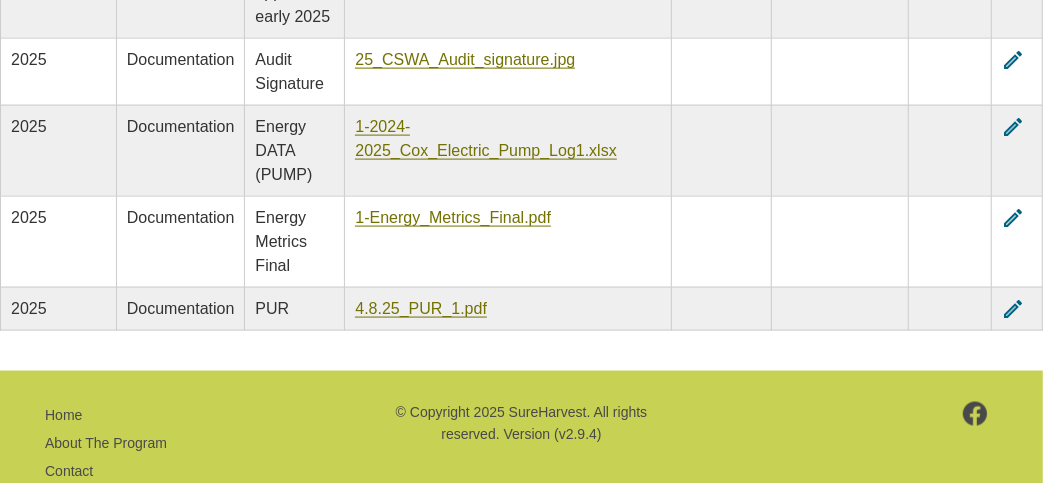 scroll, scrollTop: 1500, scrollLeft: 0, axis: vertical 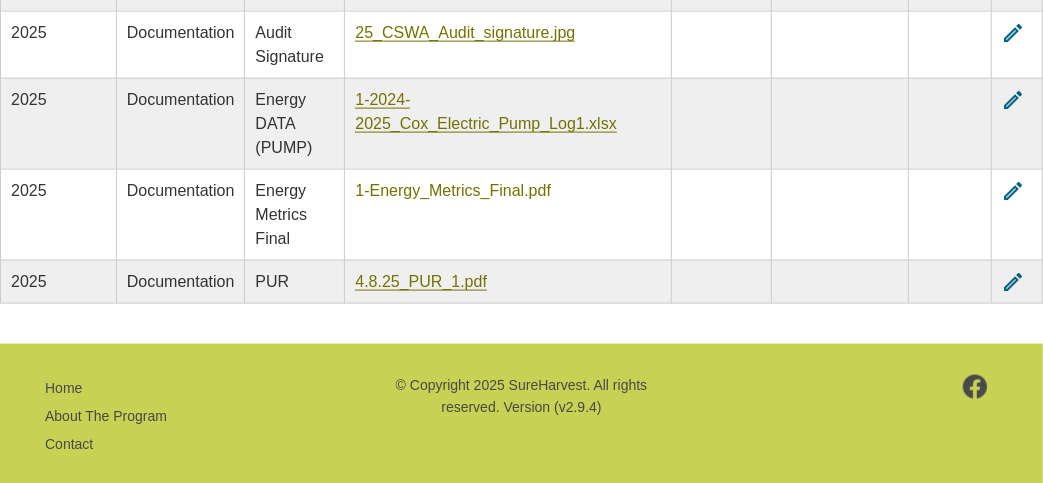 click on "1-Energy_Metrics_Final.pdf" at bounding box center (453, 191) 